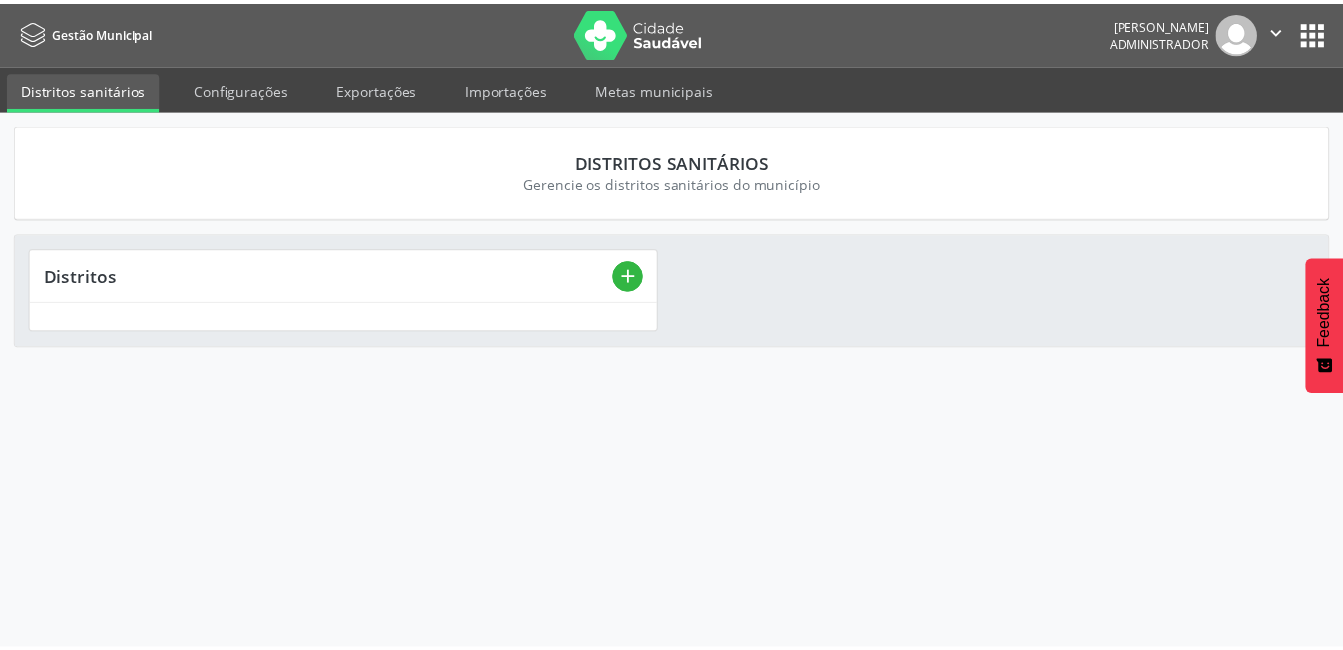 scroll, scrollTop: 0, scrollLeft: 0, axis: both 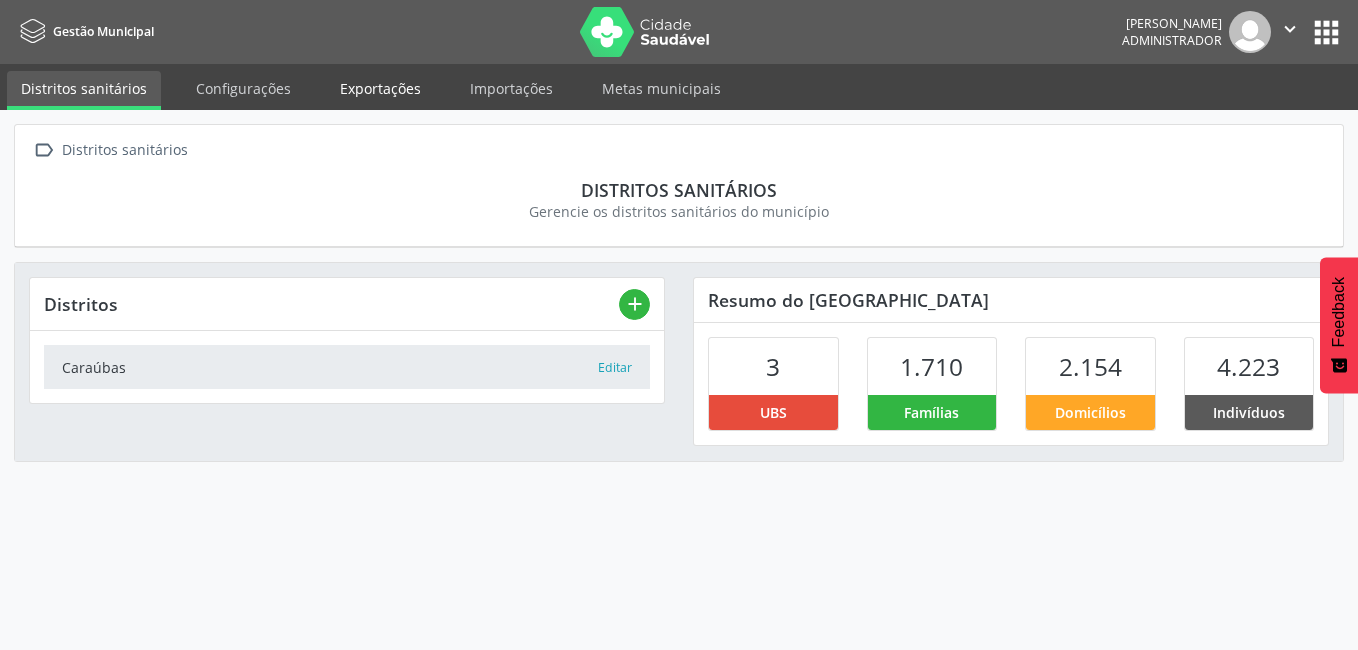 click on "Exportações" at bounding box center [380, 88] 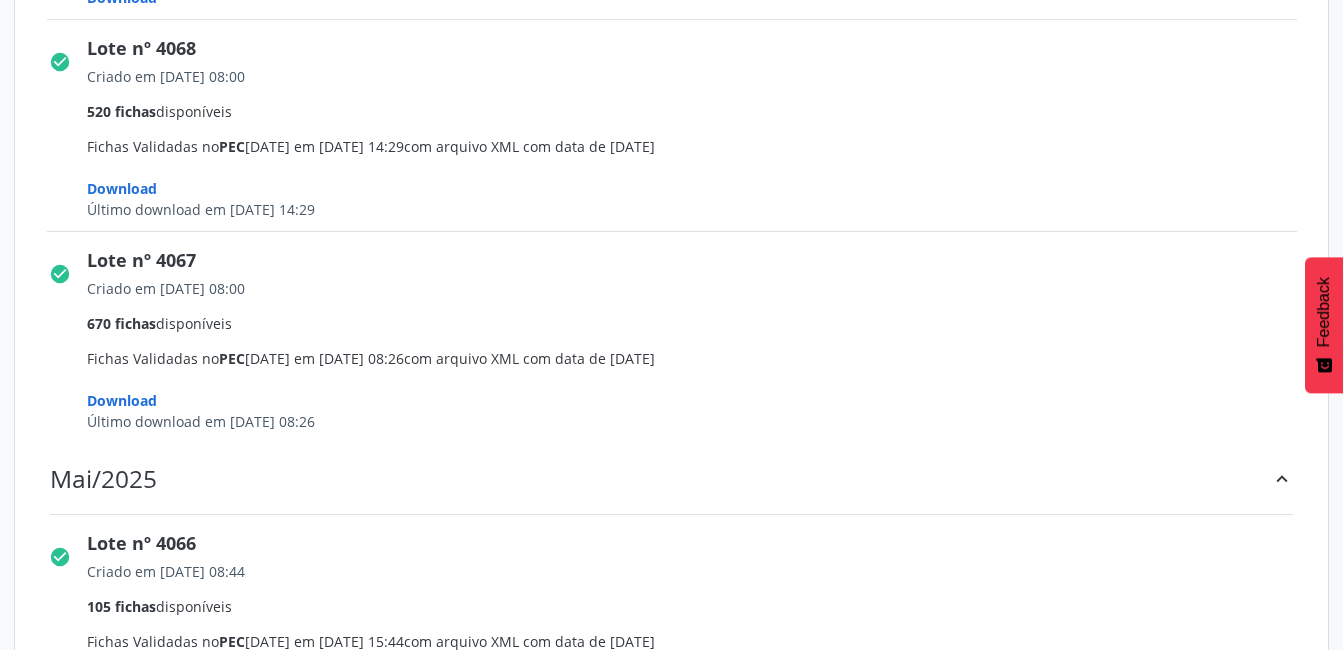 scroll, scrollTop: 1400, scrollLeft: 0, axis: vertical 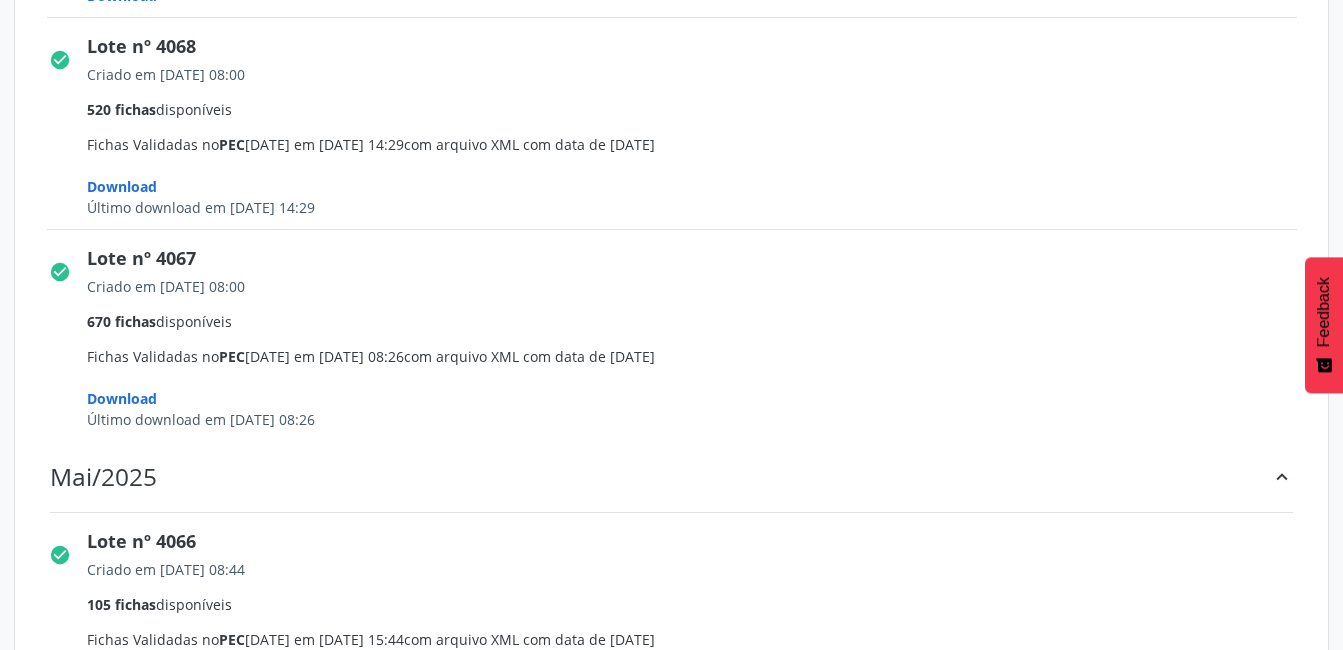 drag, startPoint x: 201, startPoint y: 423, endPoint x: 384, endPoint y: 447, distance: 184.56706 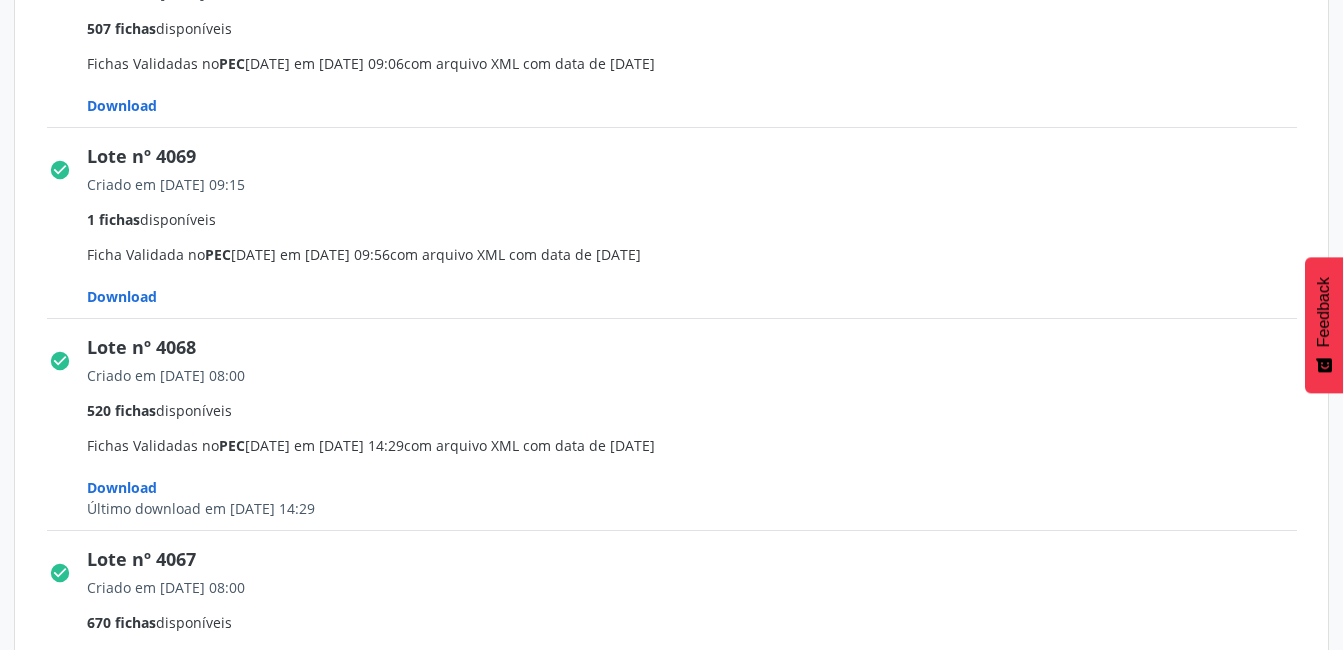 scroll, scrollTop: 1200, scrollLeft: 0, axis: vertical 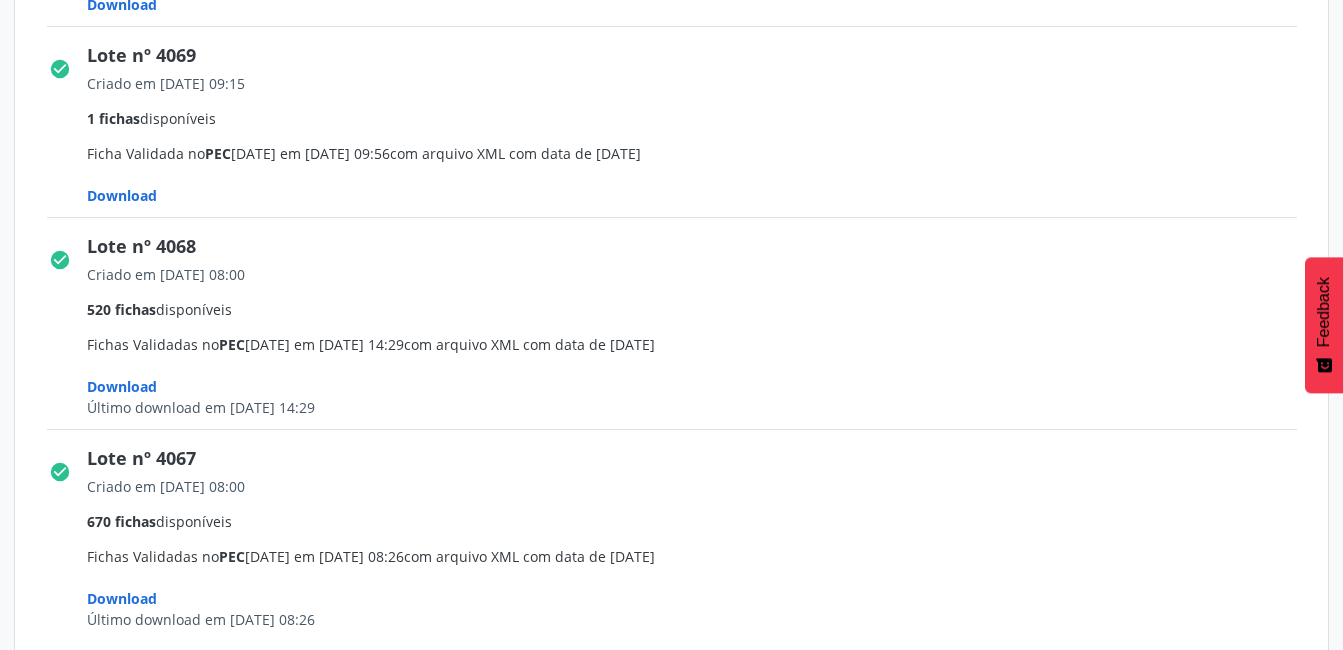 drag, startPoint x: 250, startPoint y: 408, endPoint x: 301, endPoint y: 403, distance: 51.24451 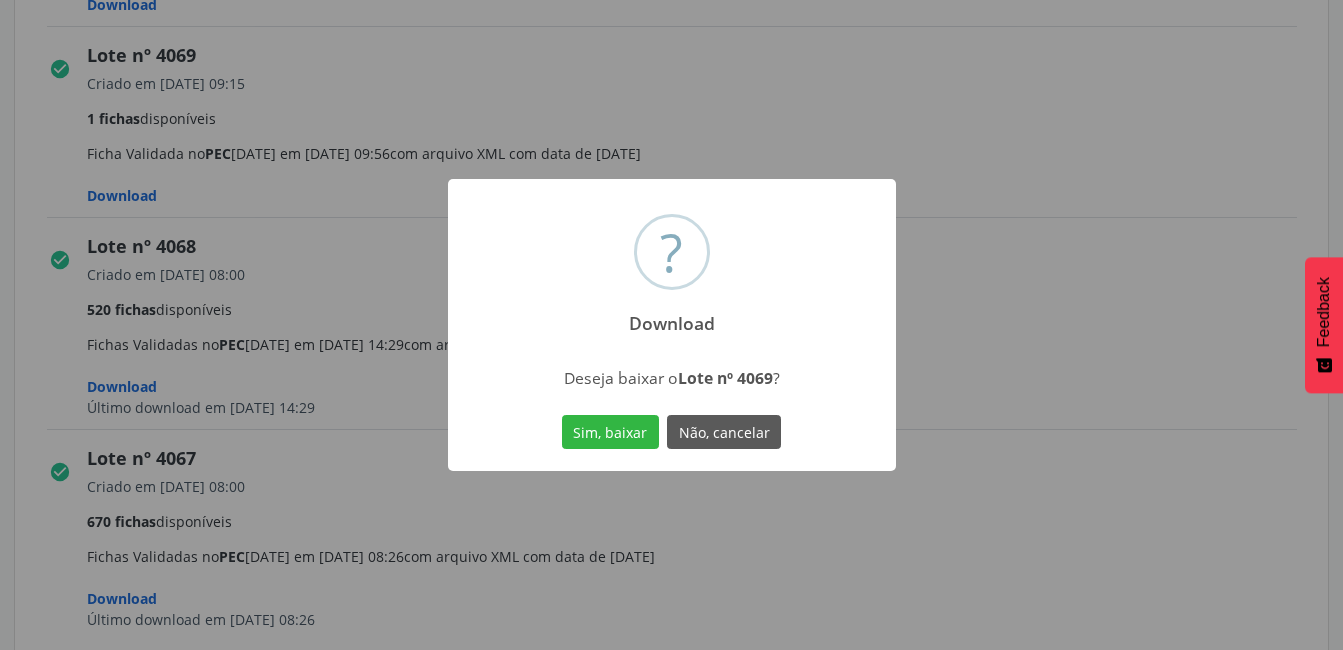 drag, startPoint x: 581, startPoint y: 430, endPoint x: 349, endPoint y: 253, distance: 291.80988 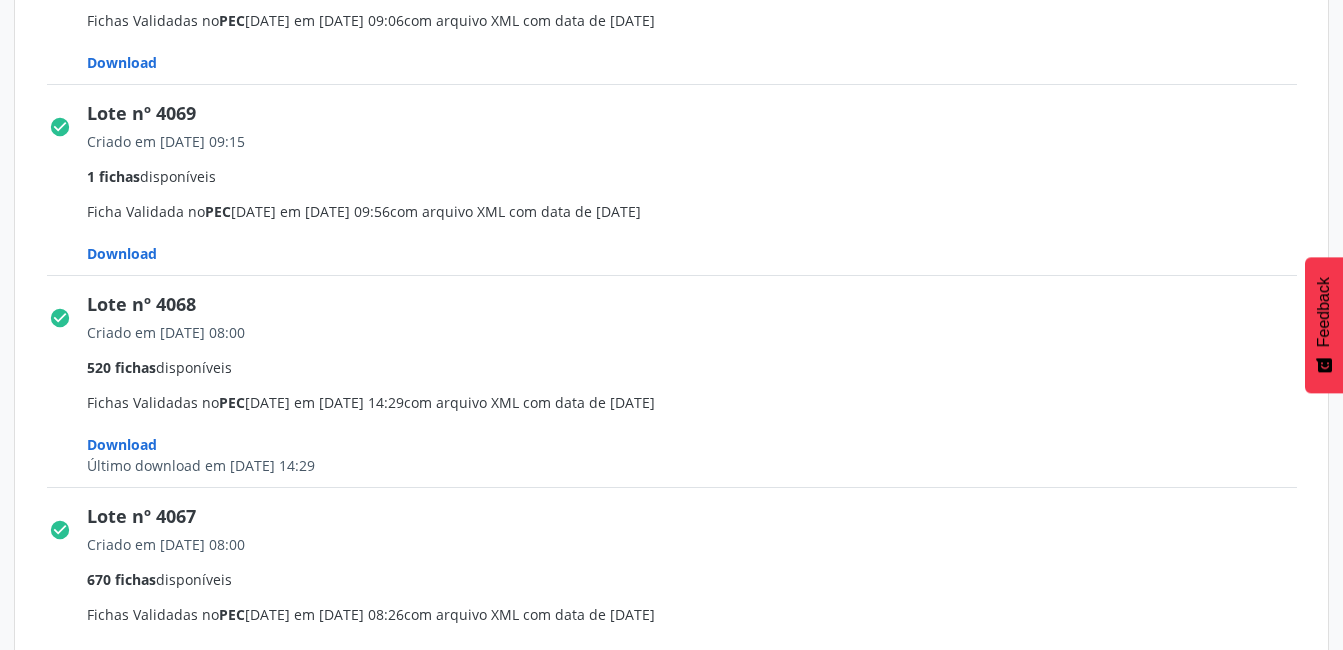 scroll, scrollTop: 1100, scrollLeft: 0, axis: vertical 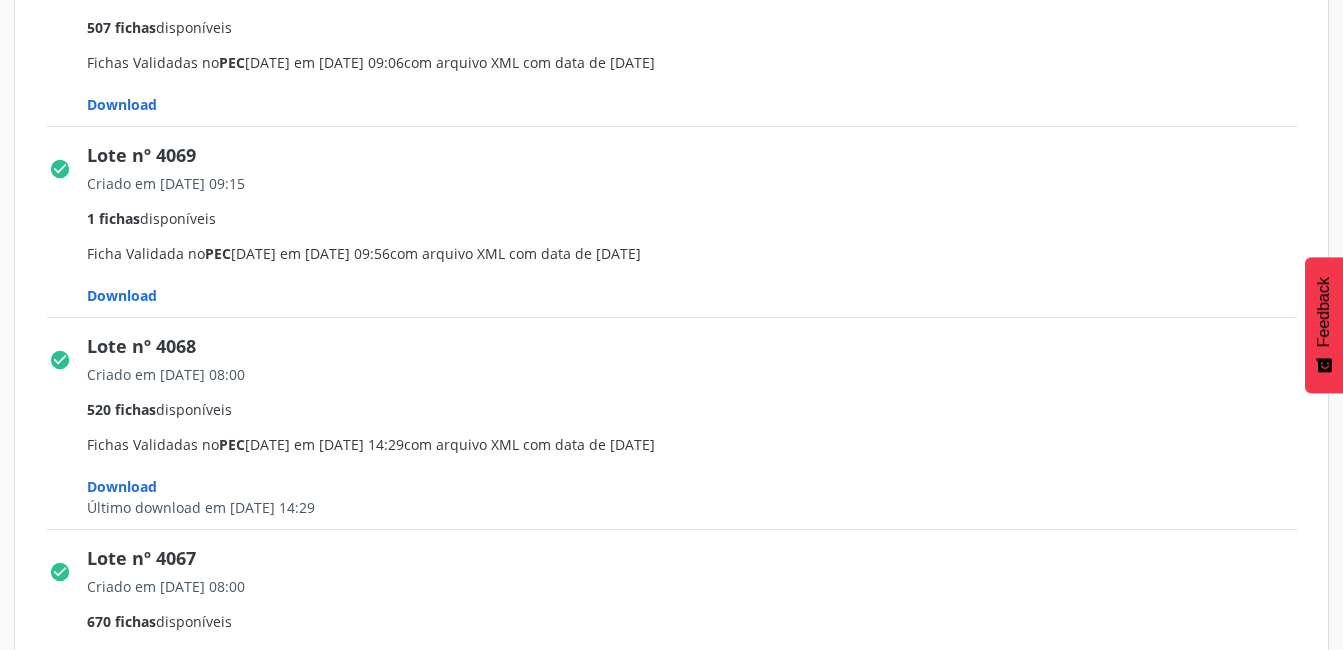 click on "Download" at bounding box center [122, -469] 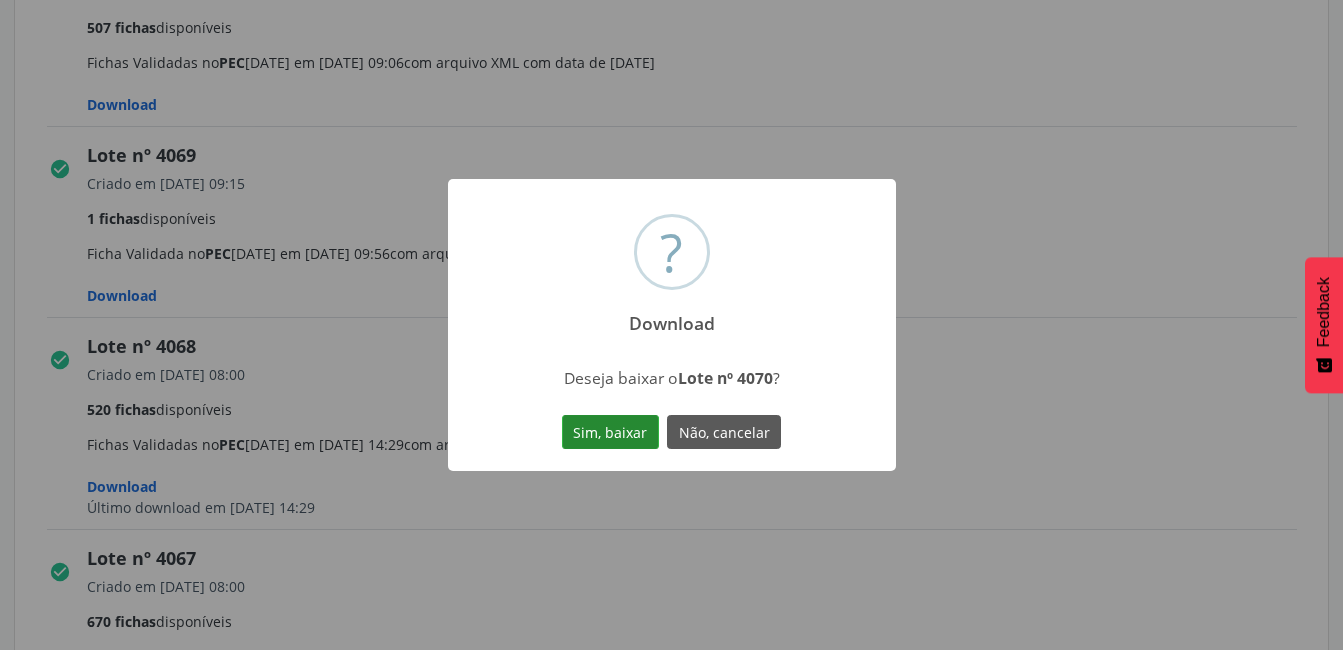 click on "Sim, baixar" at bounding box center [610, 432] 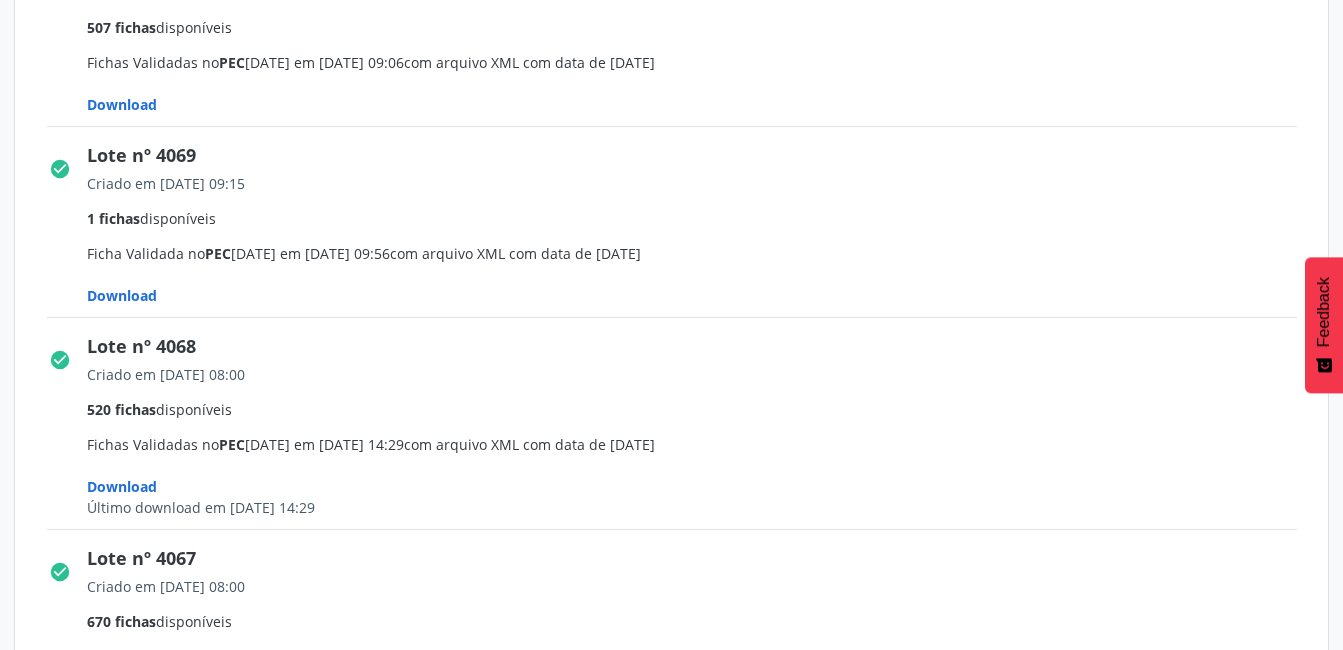 drag, startPoint x: 296, startPoint y: 65, endPoint x: 378, endPoint y: 72, distance: 82.29824 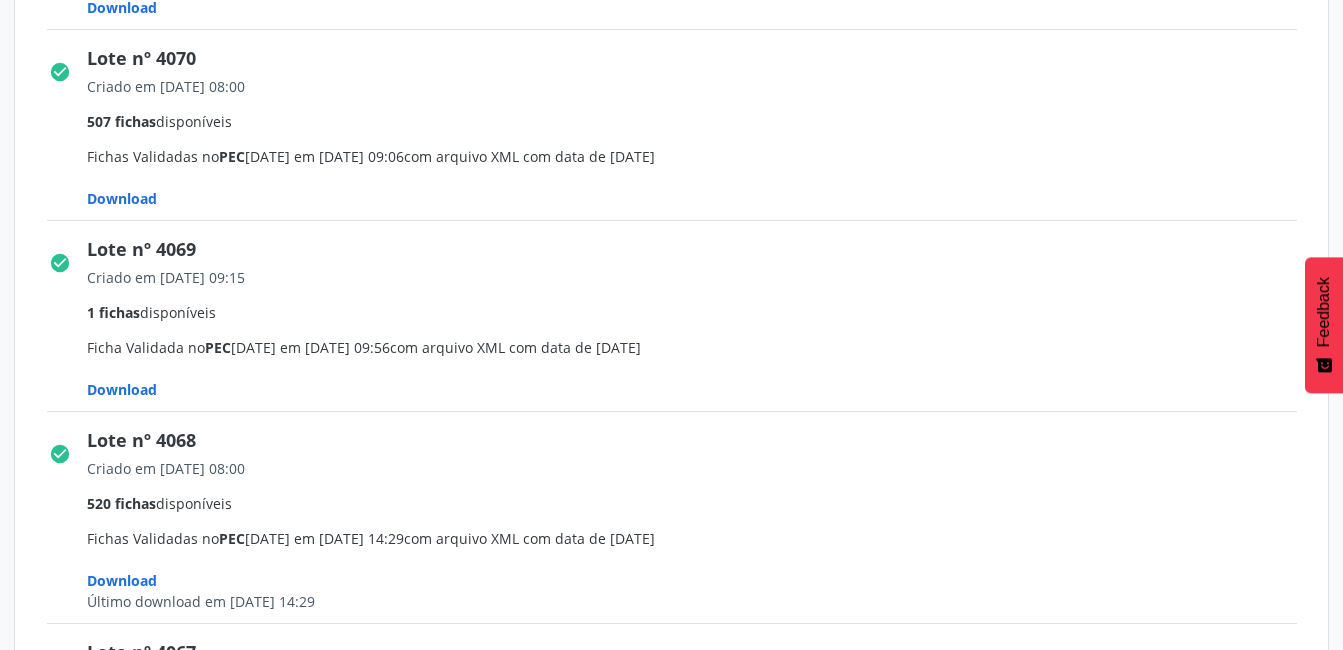 scroll, scrollTop: 800, scrollLeft: 0, axis: vertical 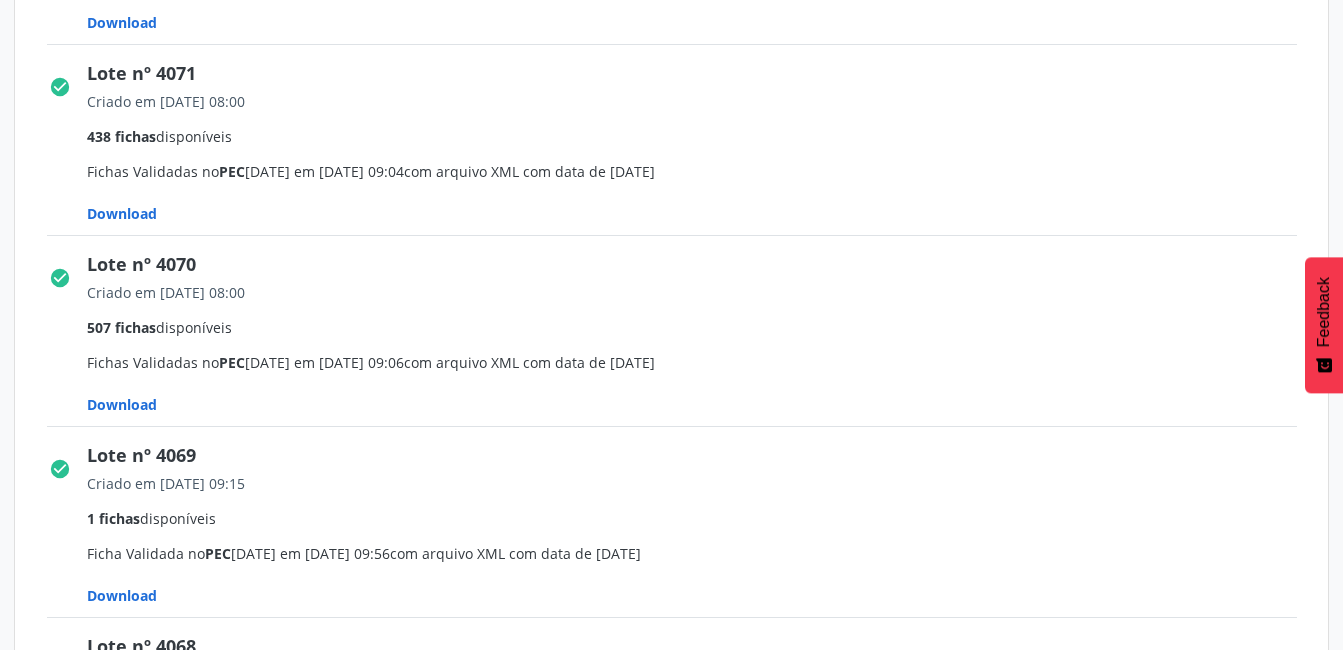 click on "Download" at bounding box center (122, -169) 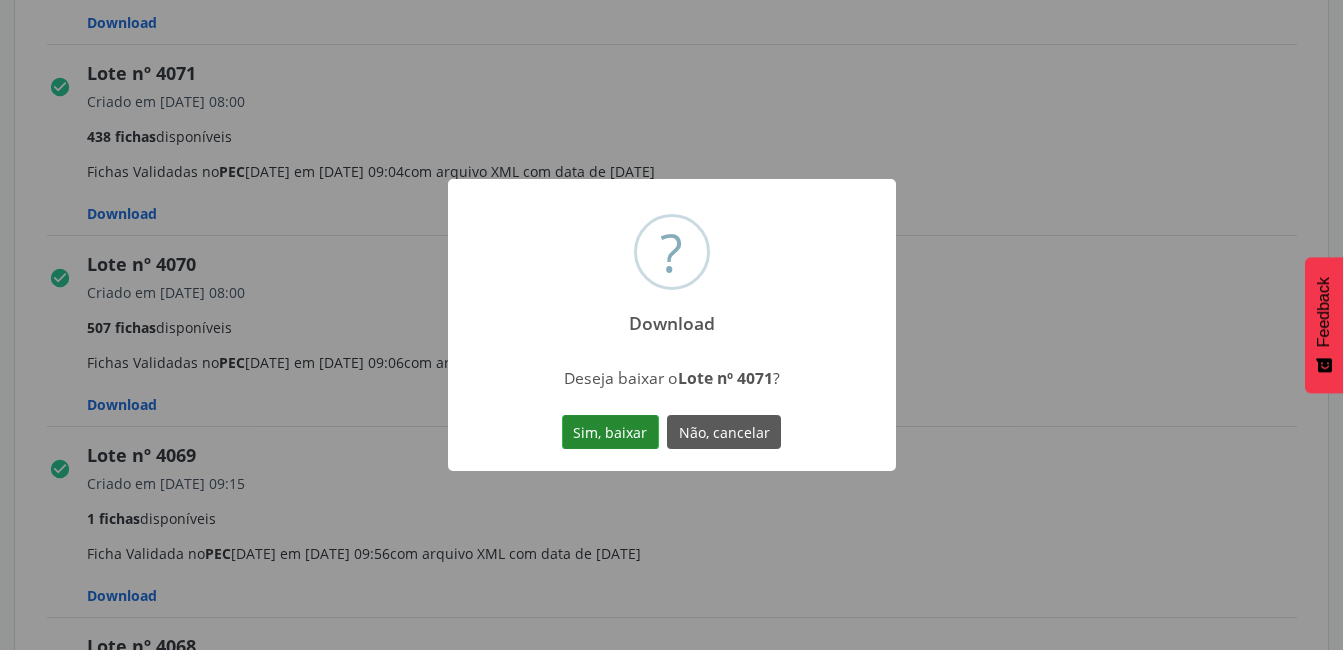 click on "Sim, baixar" at bounding box center (610, 432) 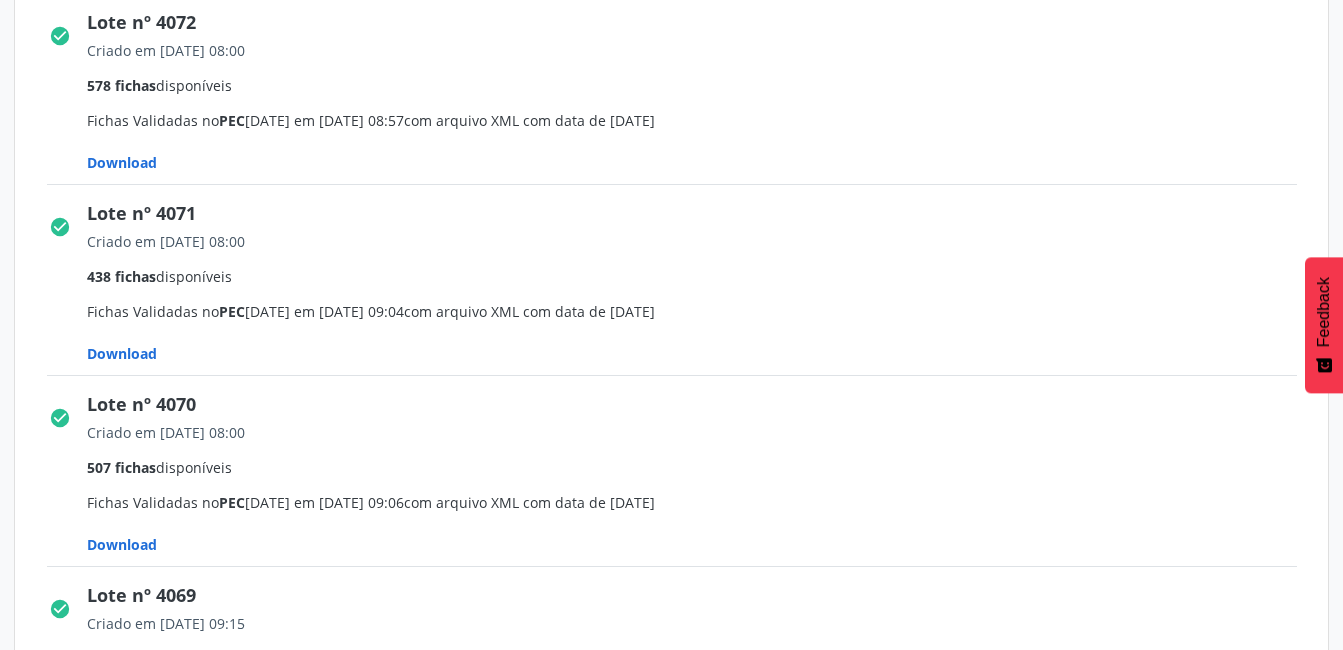 scroll, scrollTop: 600, scrollLeft: 0, axis: vertical 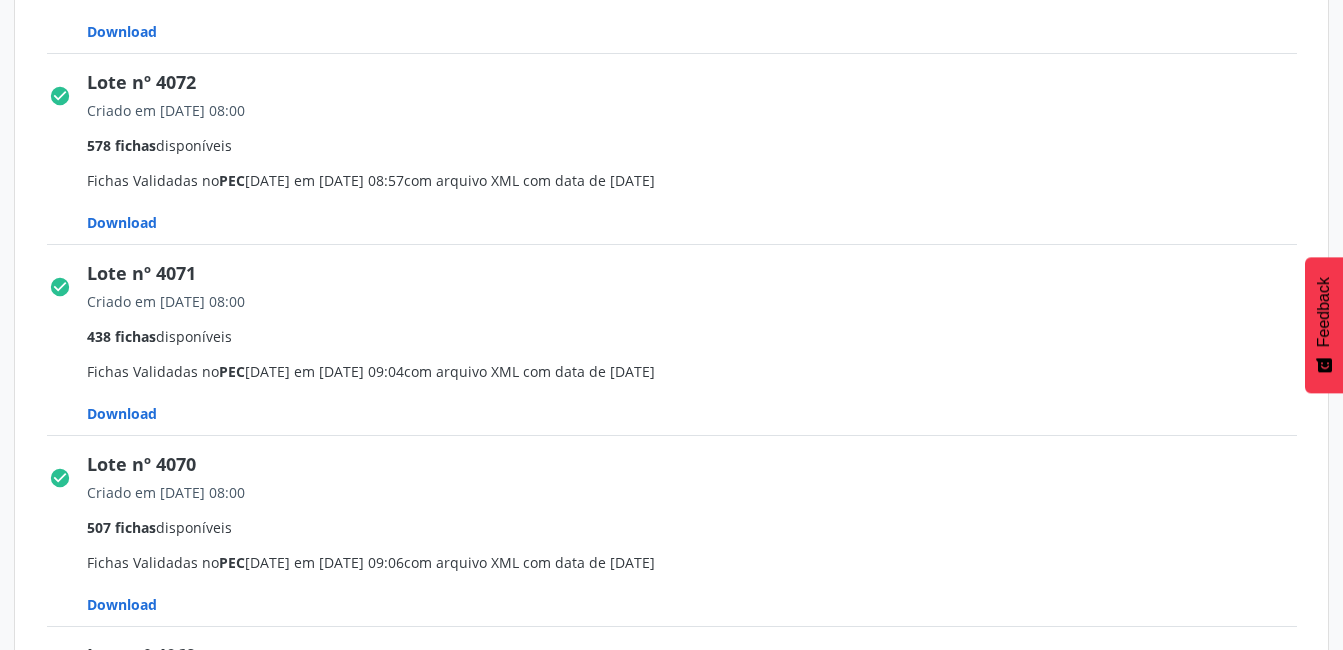 click on "Download" at bounding box center [122, 31] 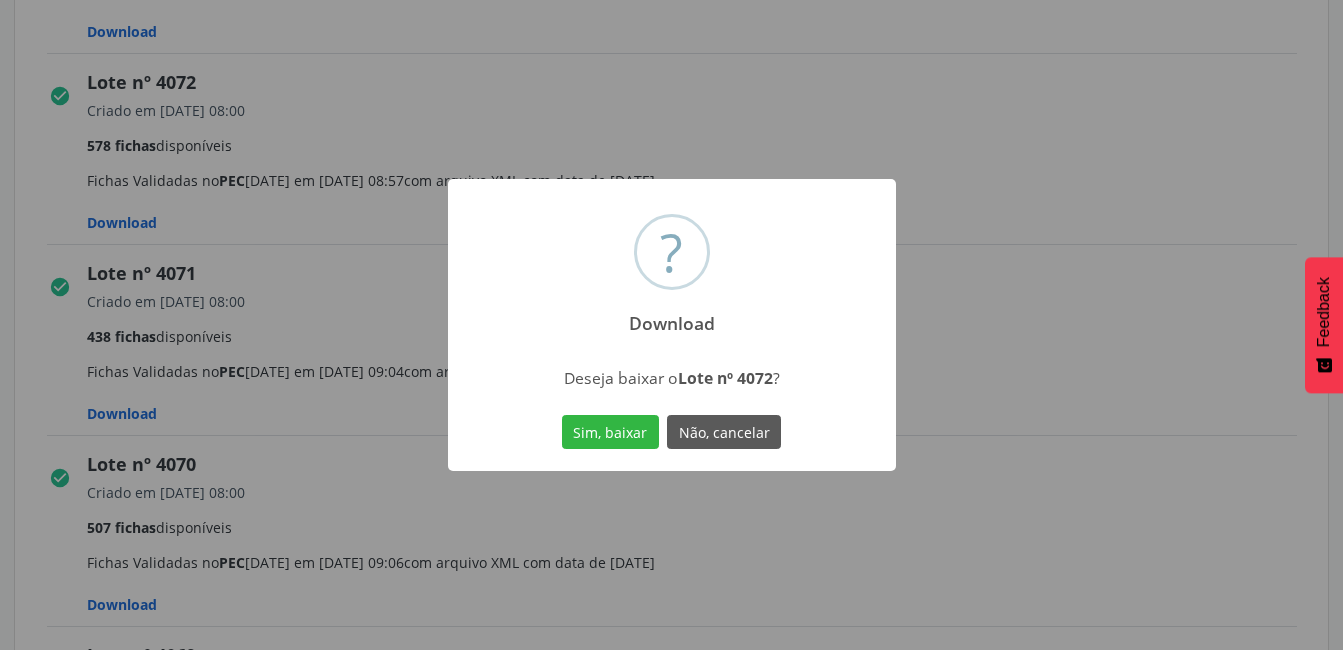 drag, startPoint x: 593, startPoint y: 424, endPoint x: 330, endPoint y: 235, distance: 323.86725 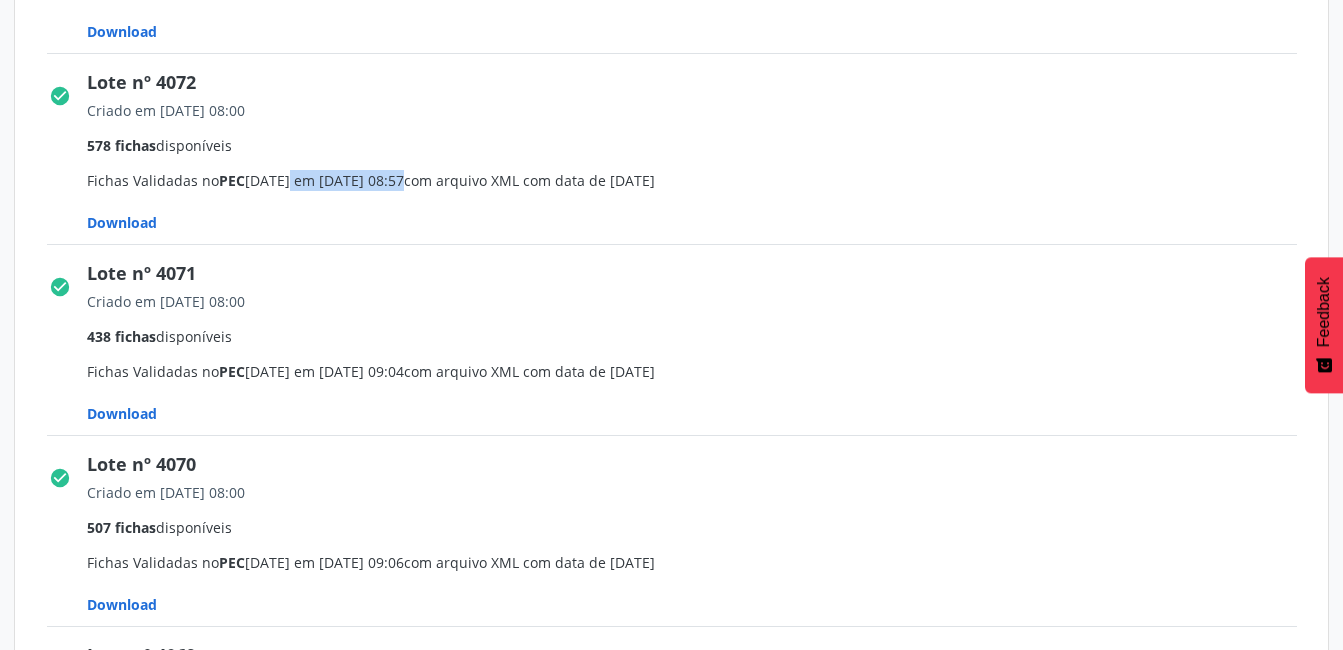 drag, startPoint x: 248, startPoint y: 188, endPoint x: 354, endPoint y: 186, distance: 106.01887 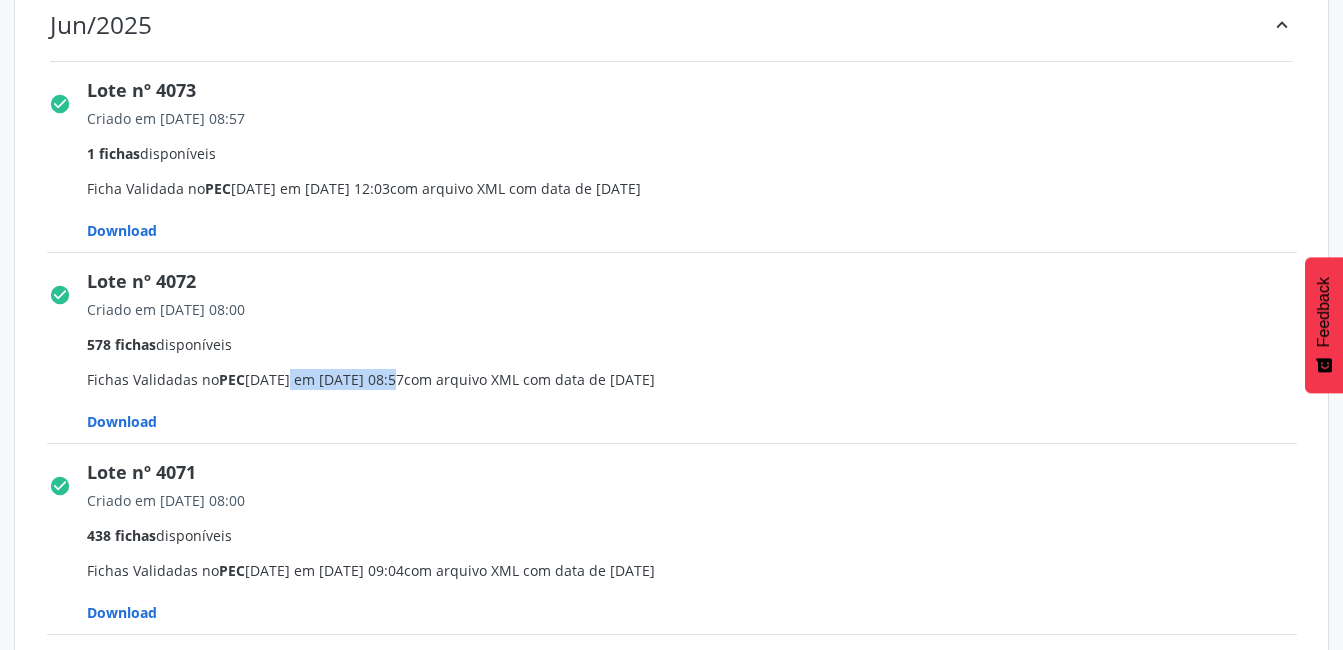 scroll, scrollTop: 400, scrollLeft: 0, axis: vertical 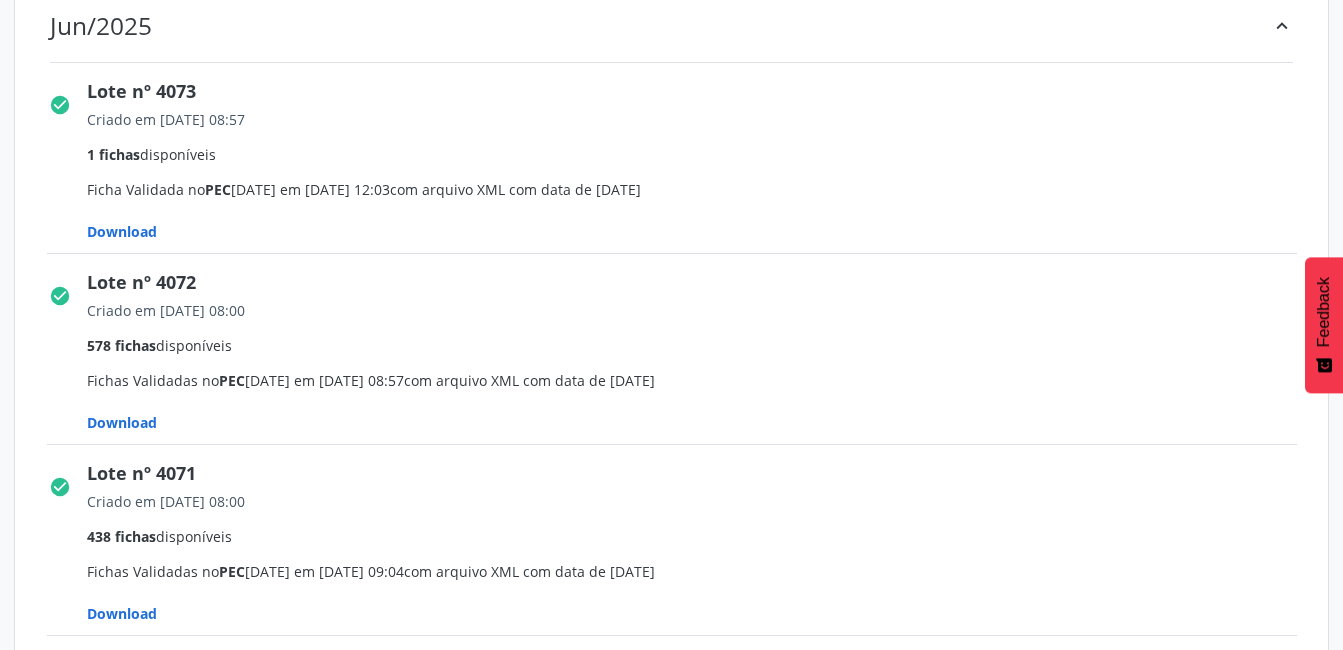 click on "Download" at bounding box center [122, 231] 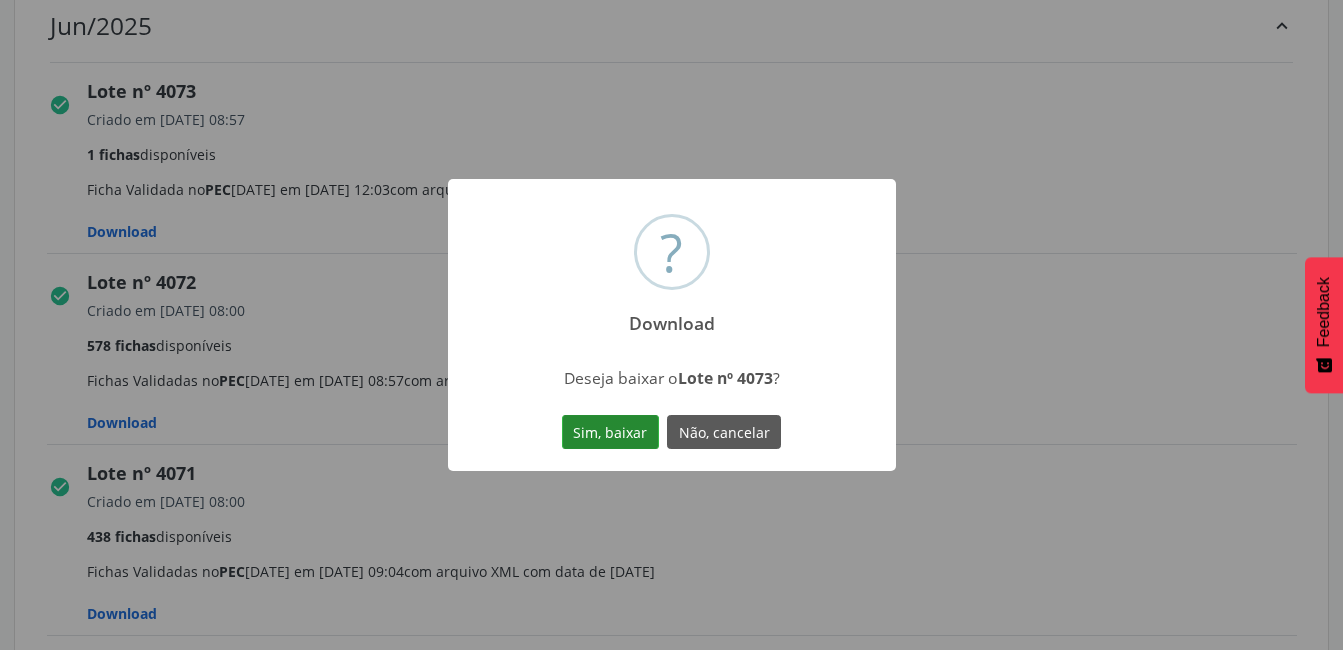 click on "Sim, baixar" at bounding box center (610, 432) 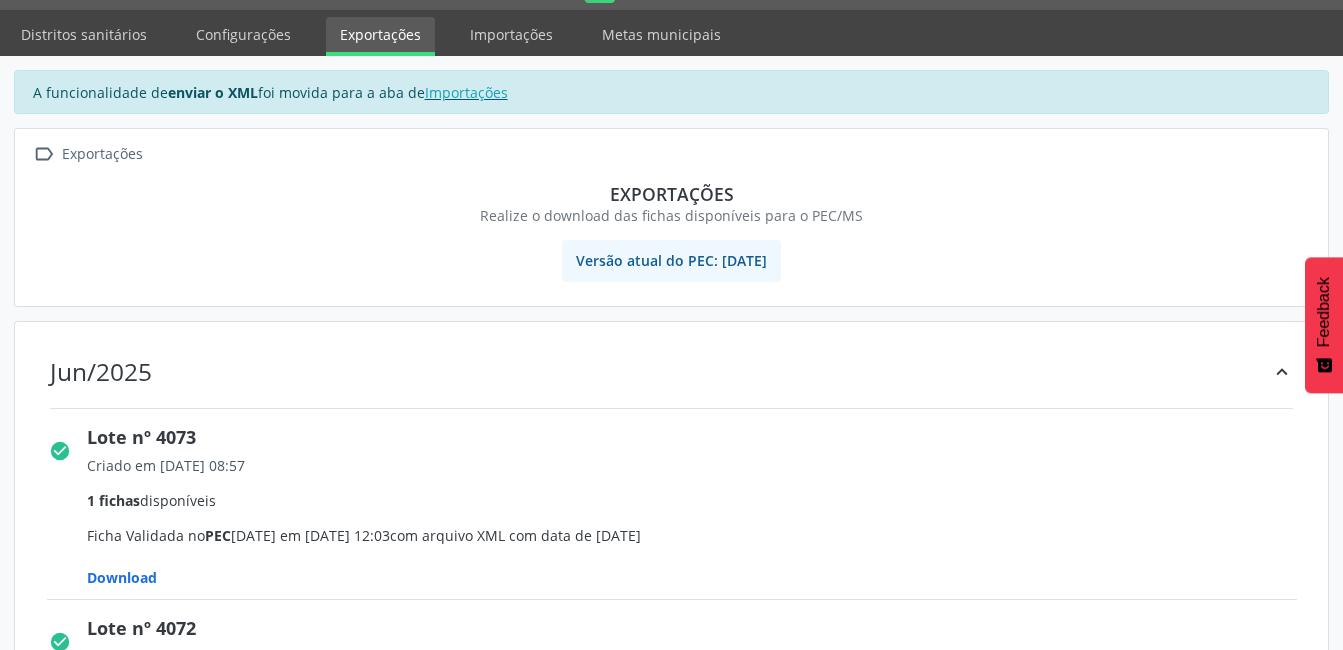 scroll, scrollTop: 0, scrollLeft: 0, axis: both 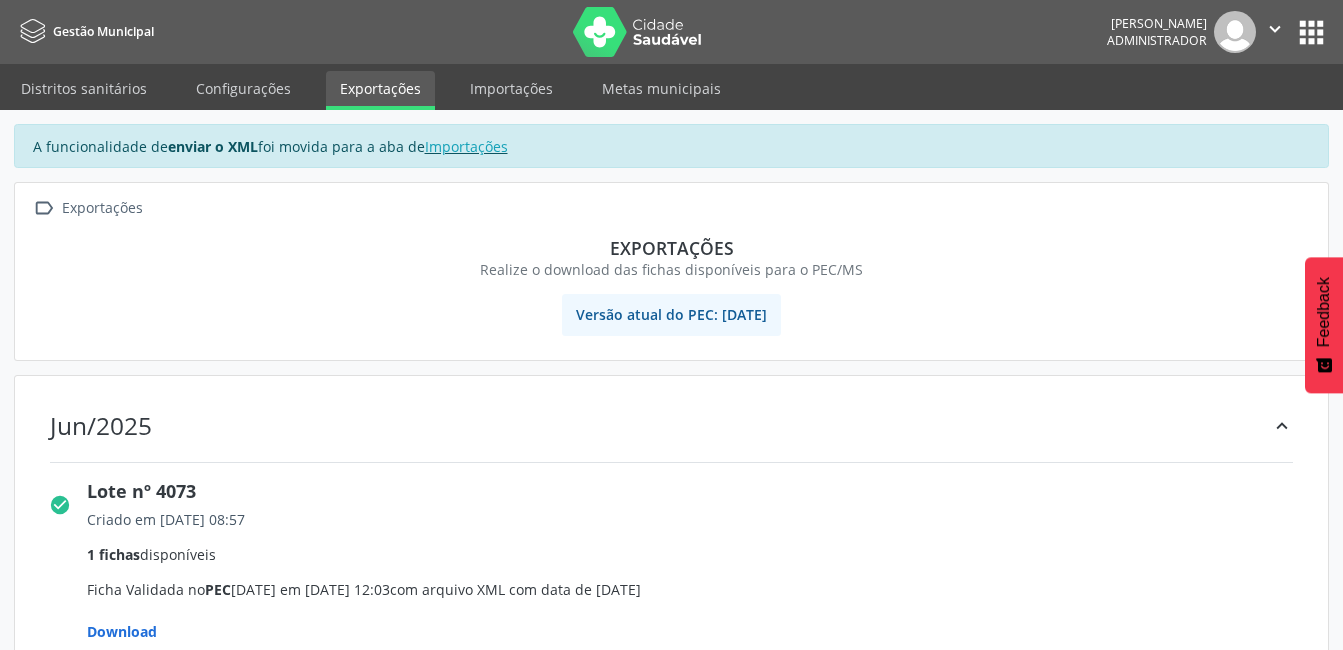 click on "apps" at bounding box center [1311, 32] 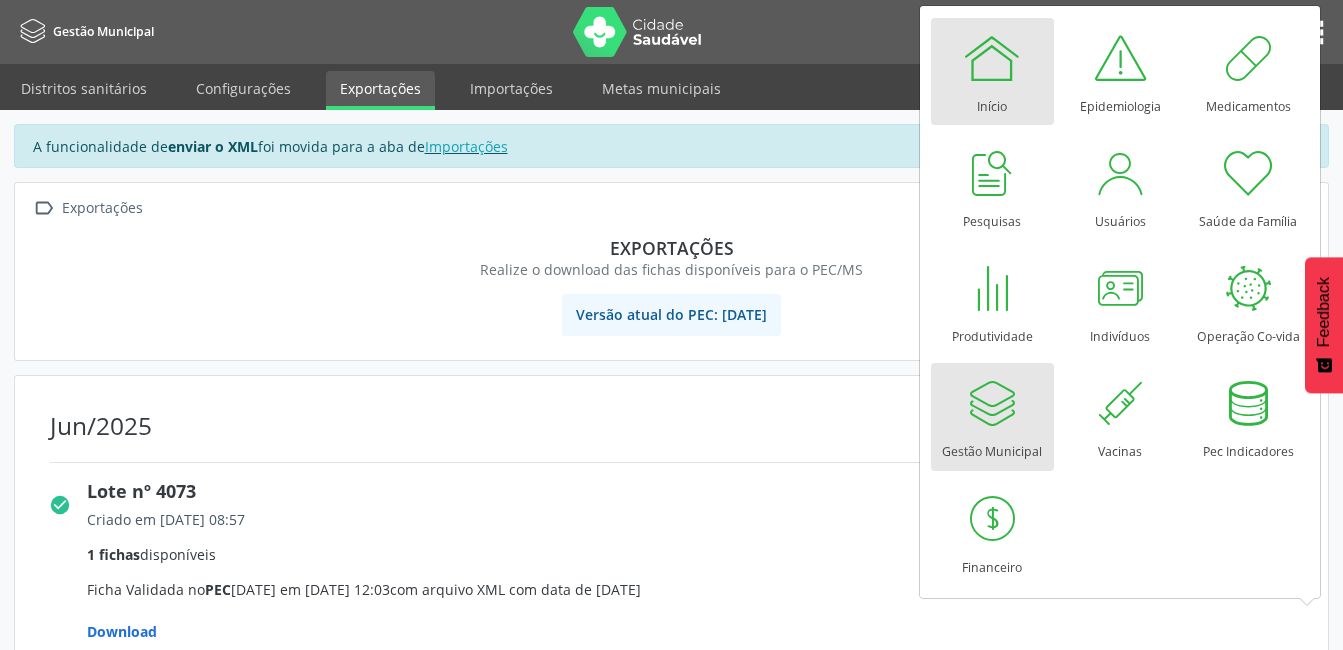 click at bounding box center [992, 58] 